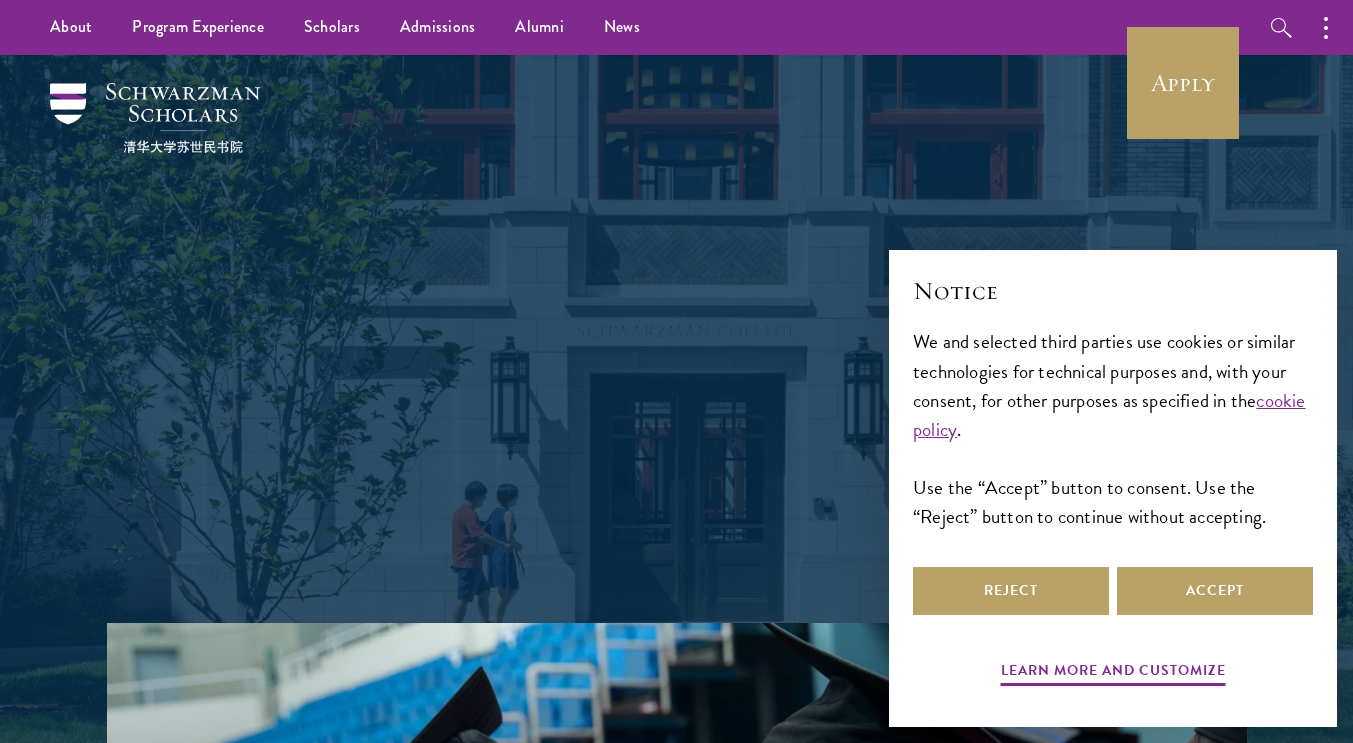 scroll, scrollTop: 0, scrollLeft: 0, axis: both 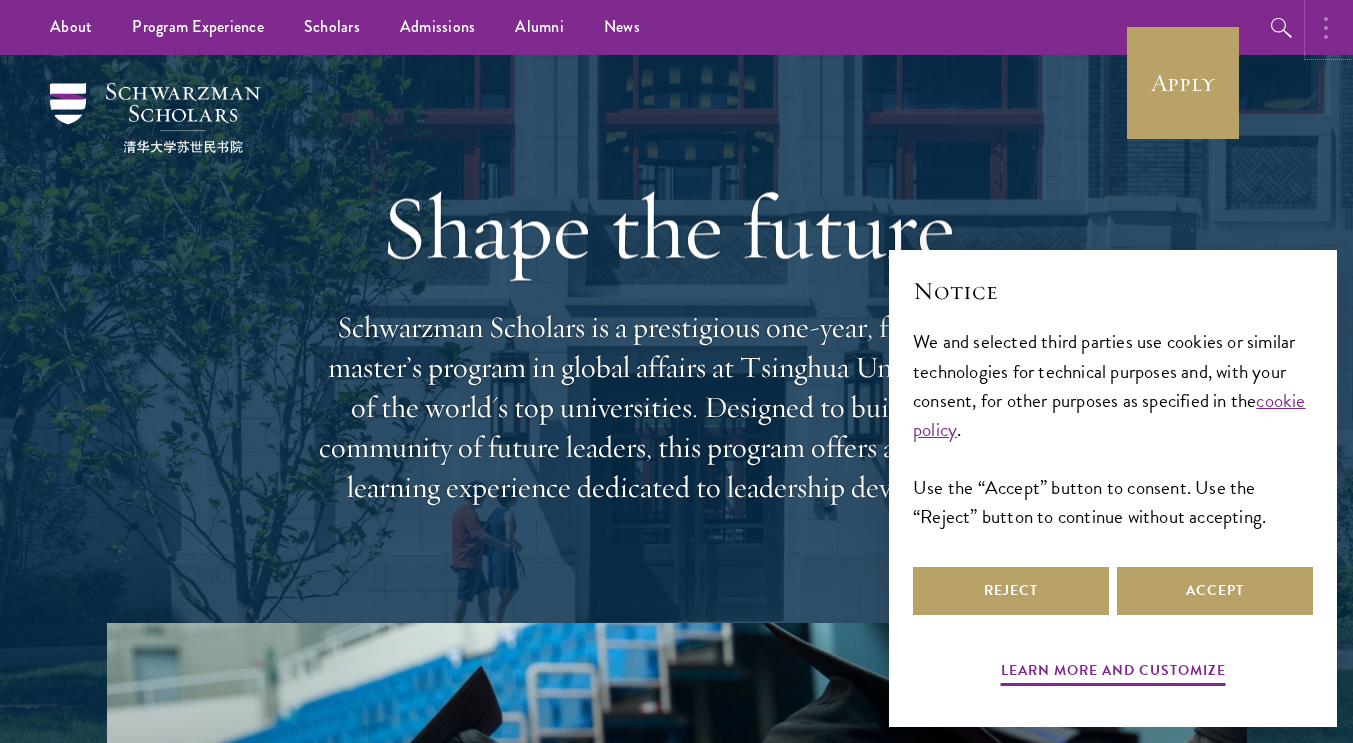 click at bounding box center [1331, 27] 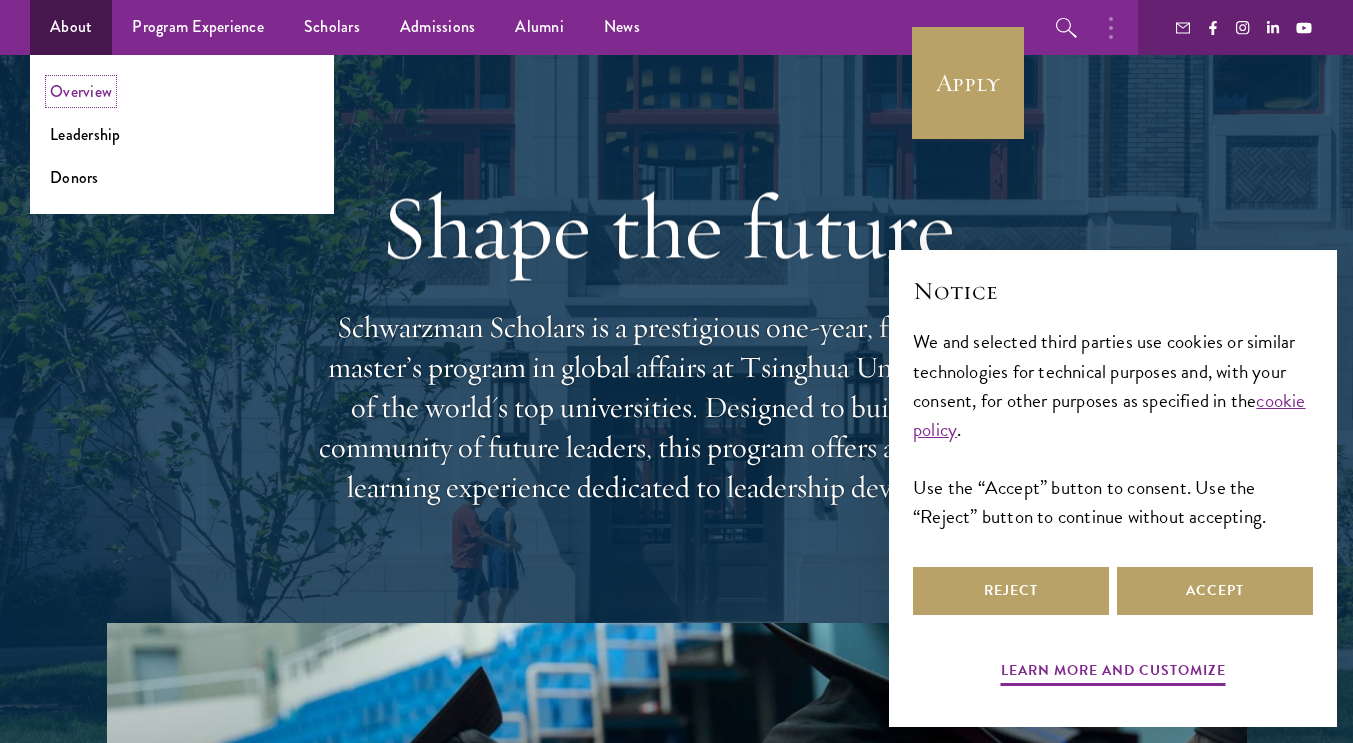 click on "Overview" at bounding box center [81, 91] 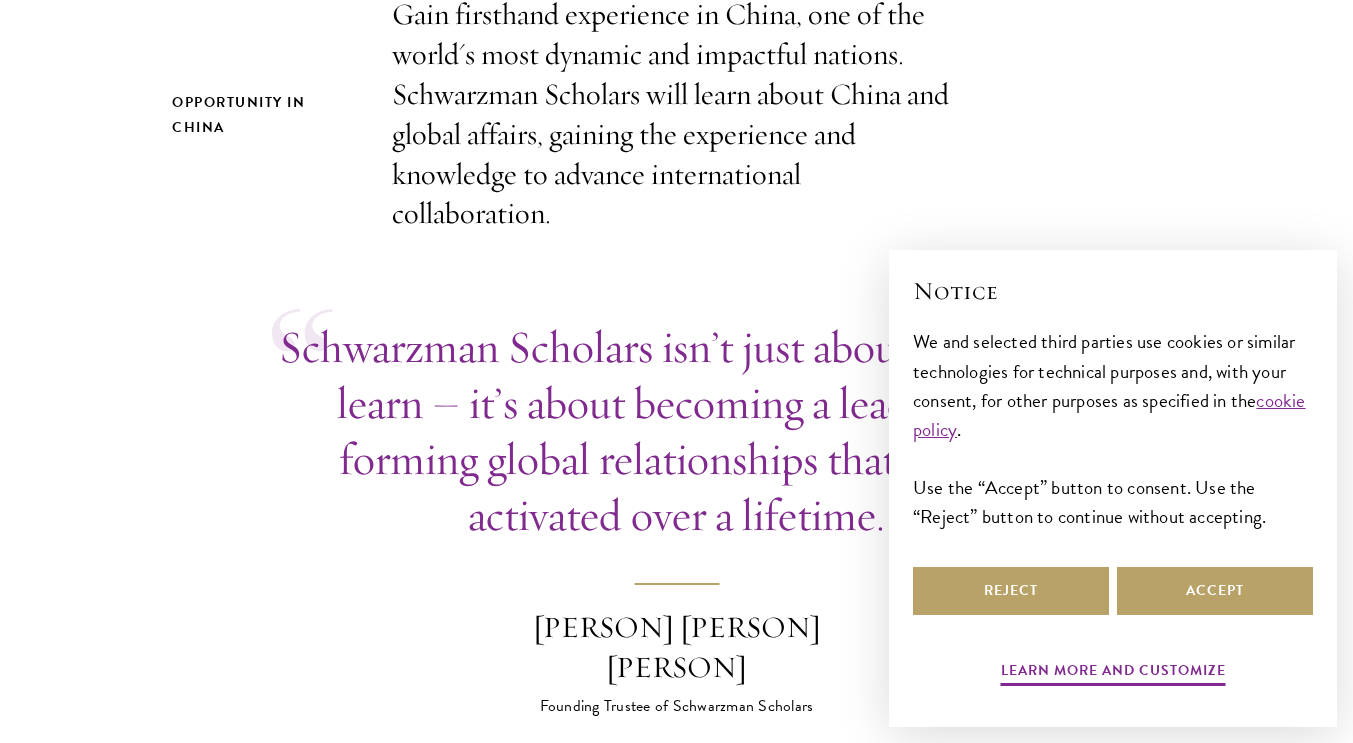 scroll, scrollTop: 862, scrollLeft: 0, axis: vertical 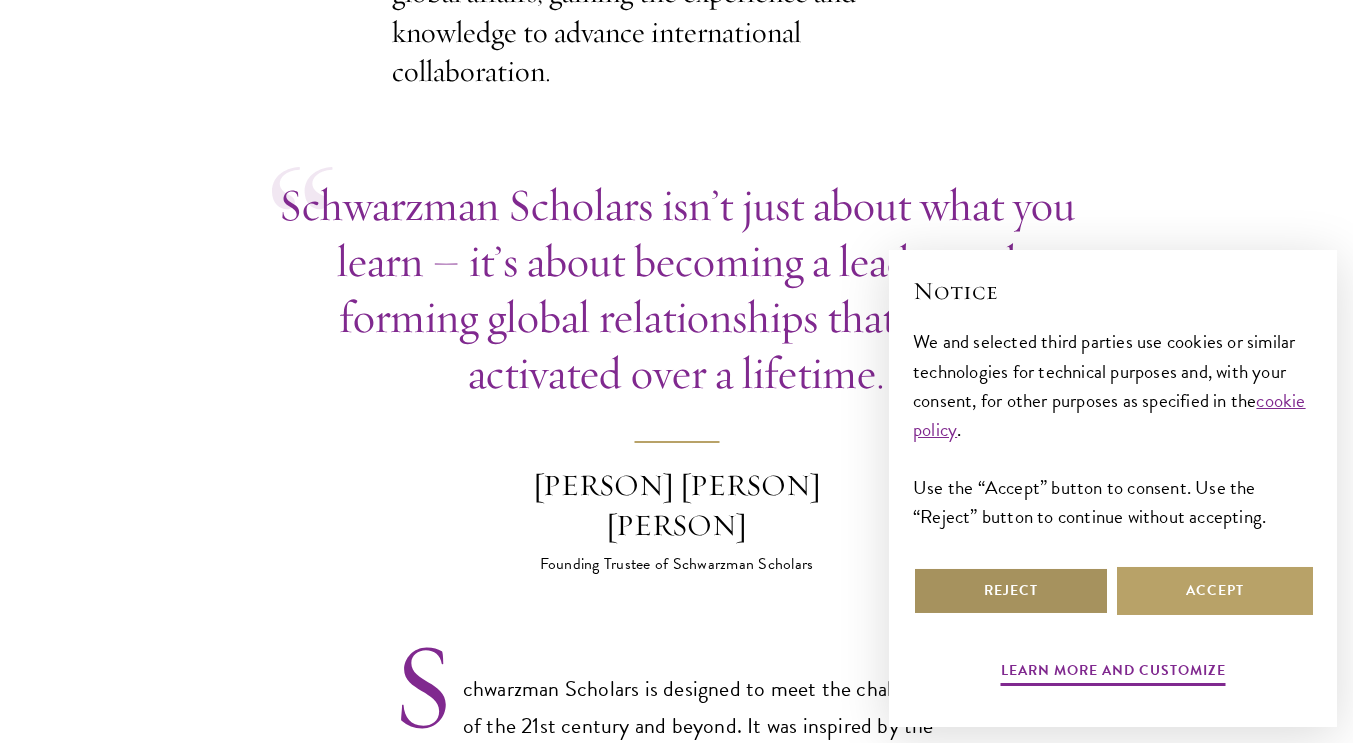 click on "Reject" at bounding box center [1011, 591] 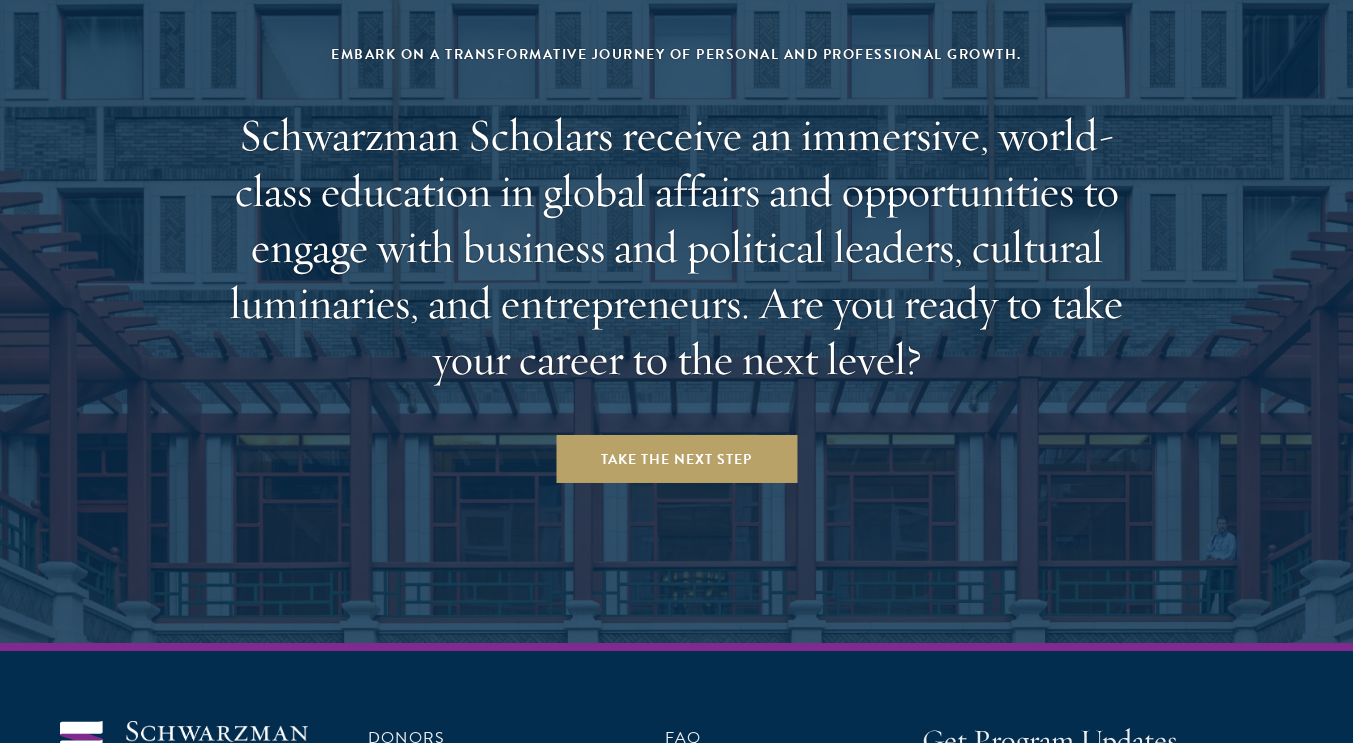 scroll, scrollTop: 8263, scrollLeft: 0, axis: vertical 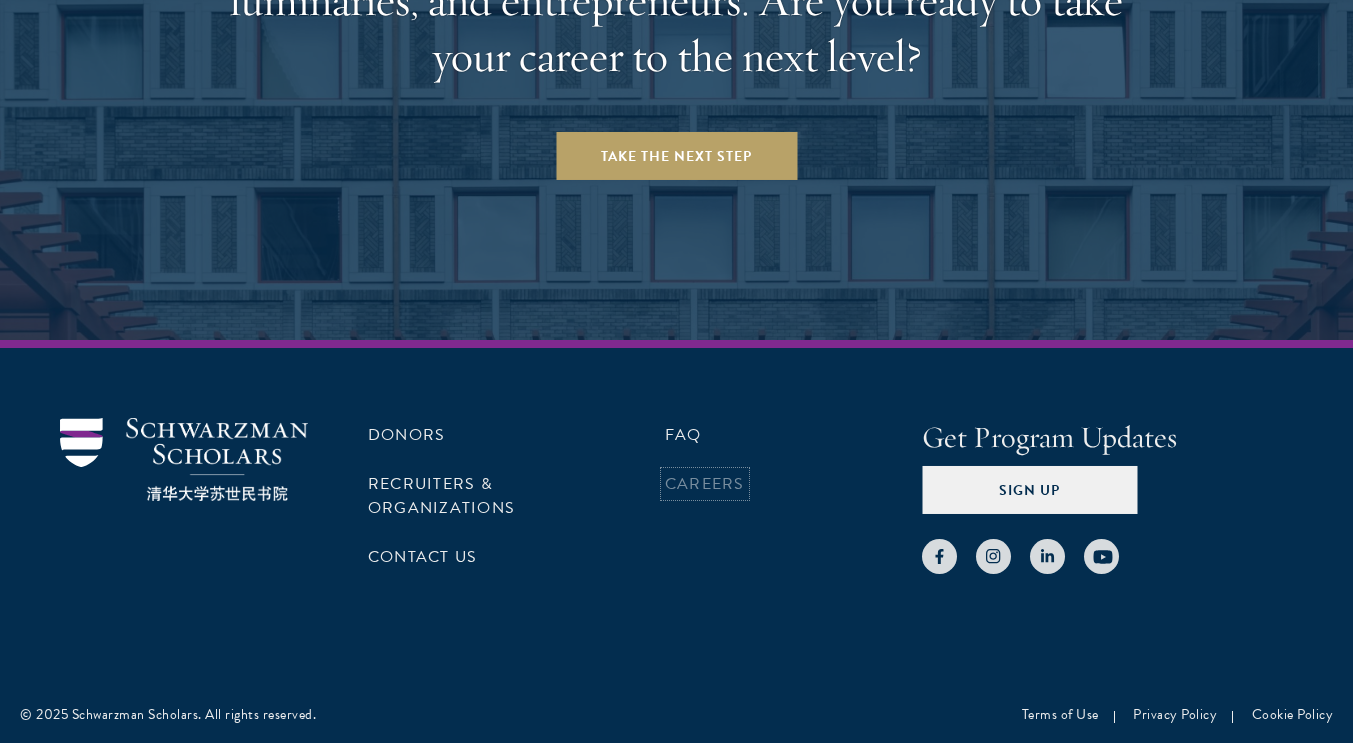 click on "Careers" at bounding box center (705, 484) 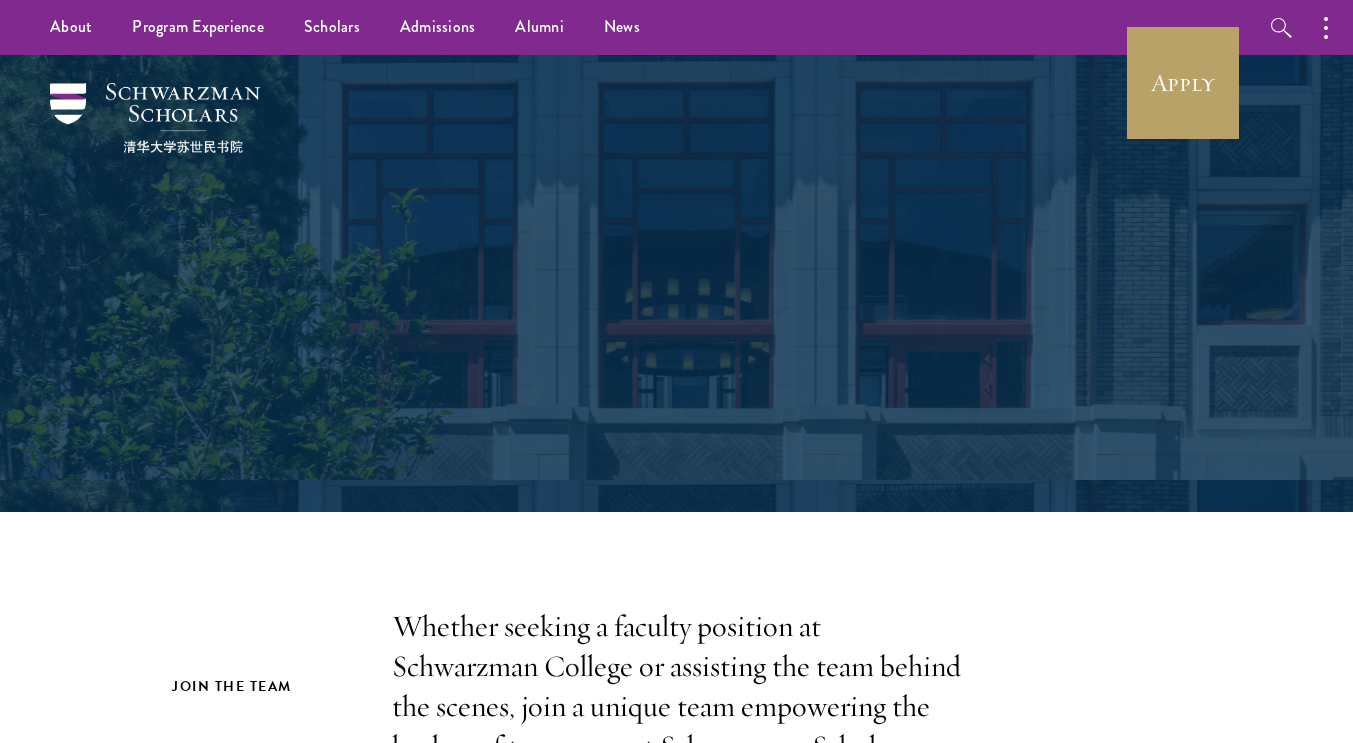 scroll, scrollTop: 0, scrollLeft: 0, axis: both 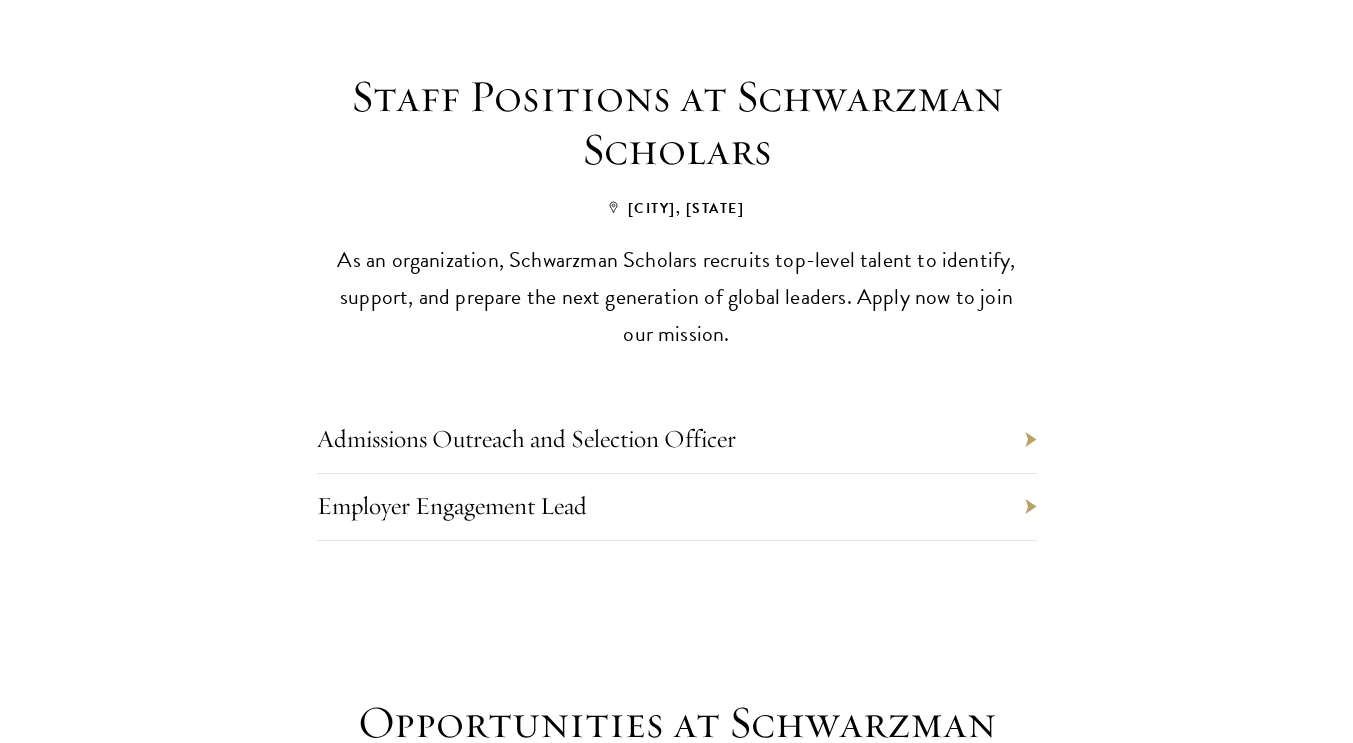 click on "Admissions Outreach and Selection Officer" at bounding box center [677, 440] 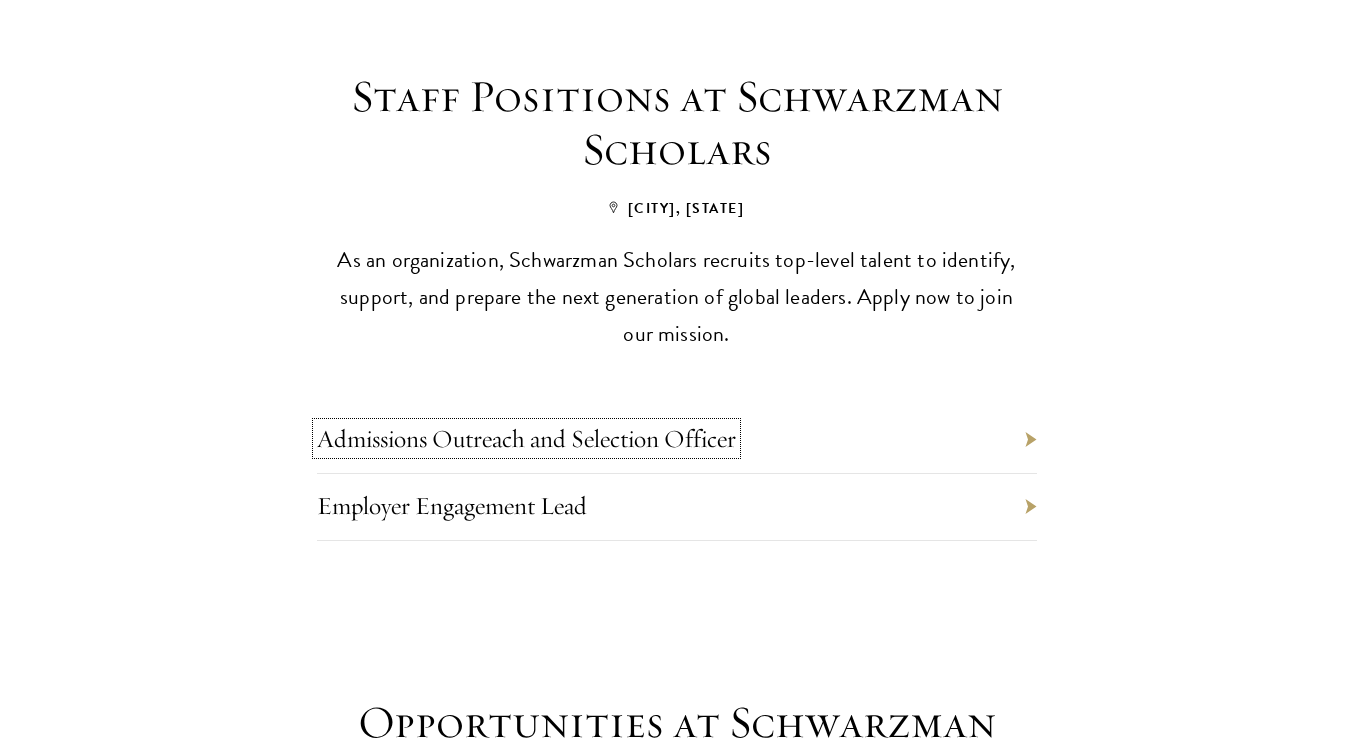 click on "Admissions Outreach and Selection Officer" at bounding box center (526, 438) 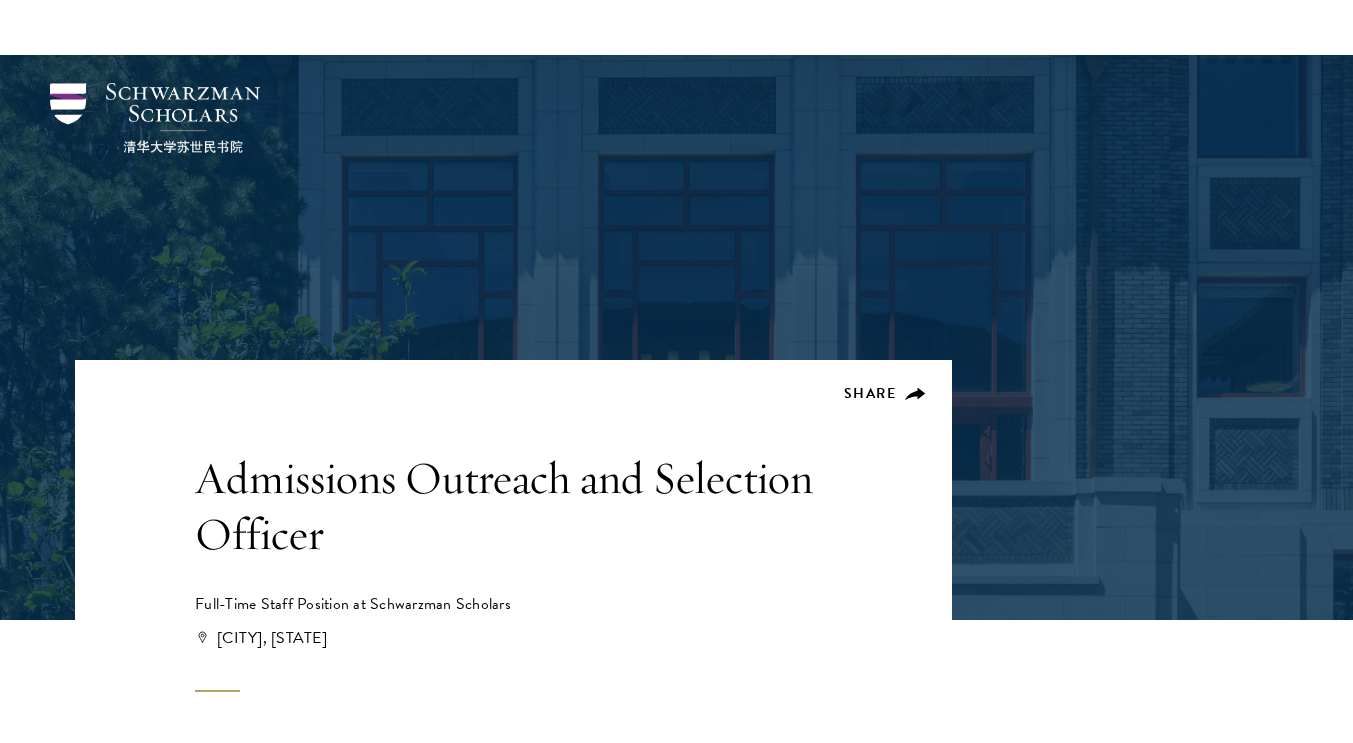 scroll, scrollTop: 220, scrollLeft: 0, axis: vertical 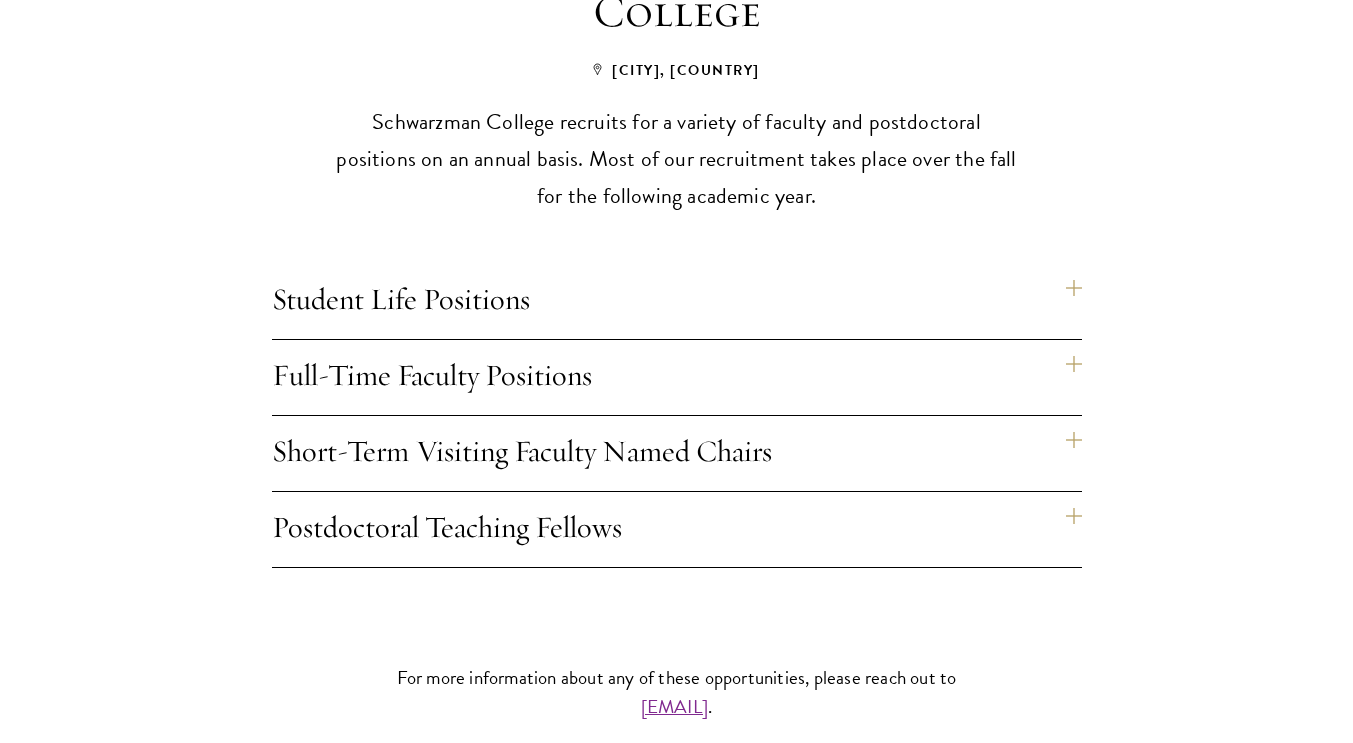 click on "Full-Time Faculty Positions" at bounding box center (677, 377) 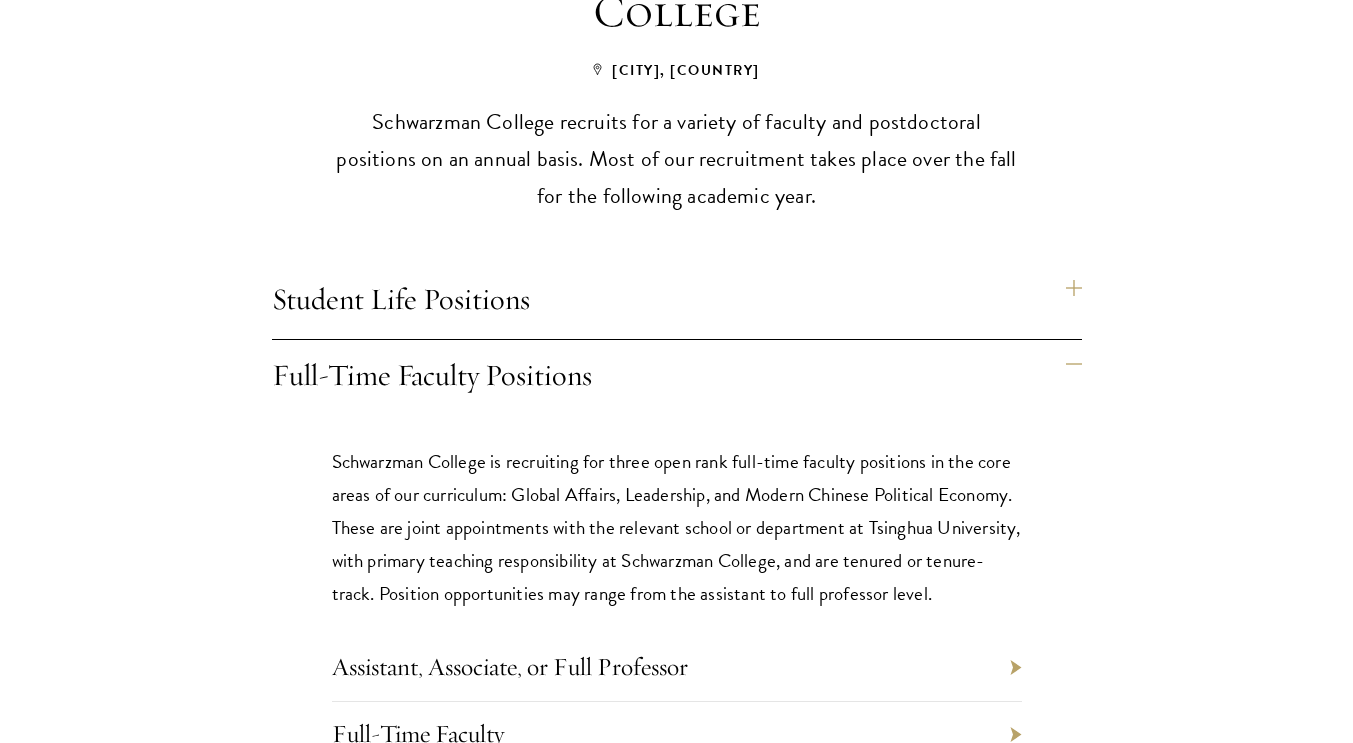 scroll, scrollTop: 1678, scrollLeft: 0, axis: vertical 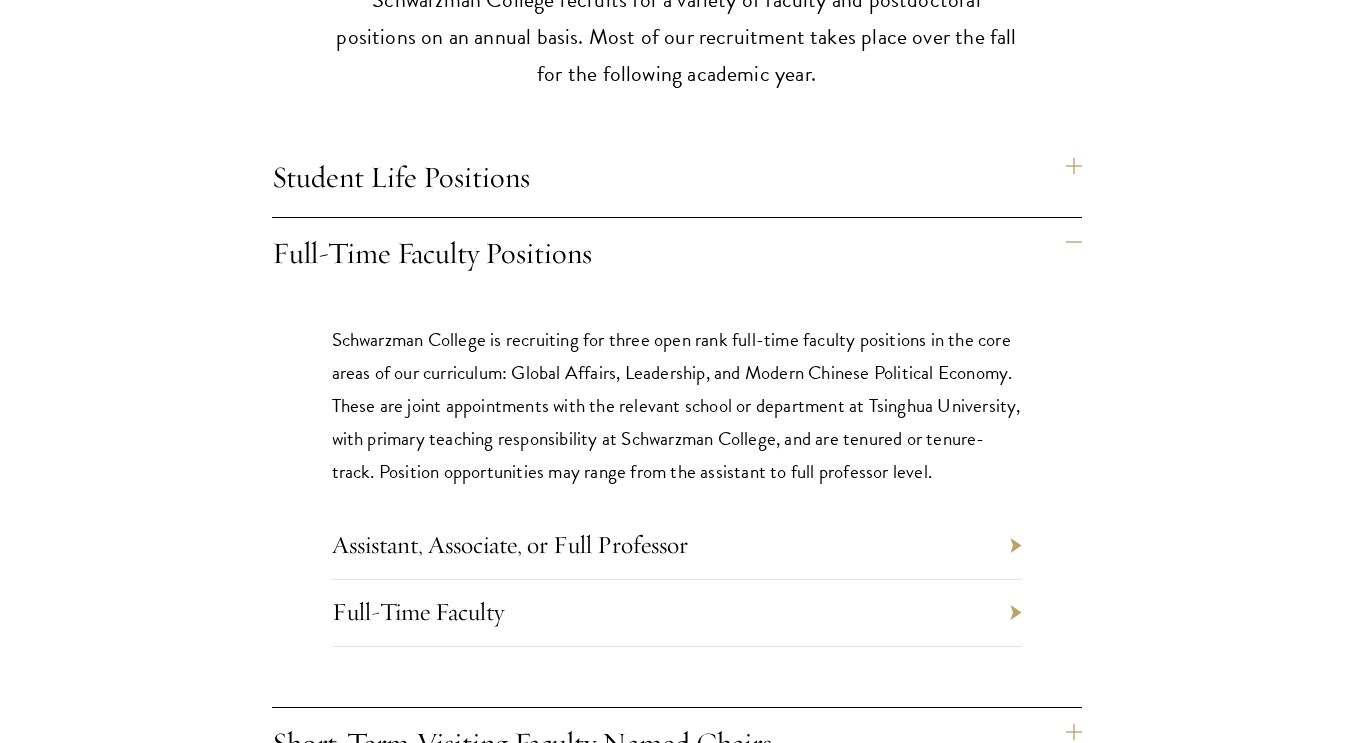 click on "Assistant, Associate, or Full Professor" at bounding box center [677, 546] 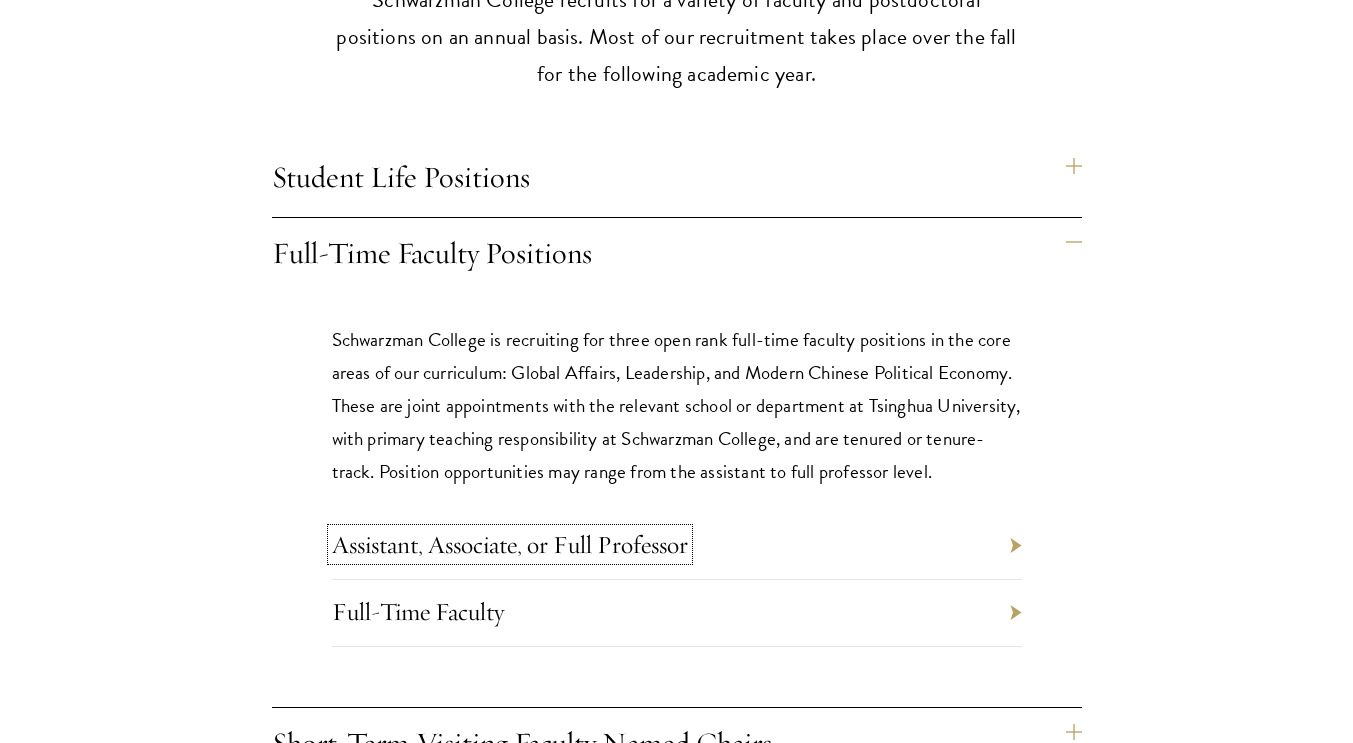 click on "Assistant, Associate, or Full Professor" at bounding box center [510, 544] 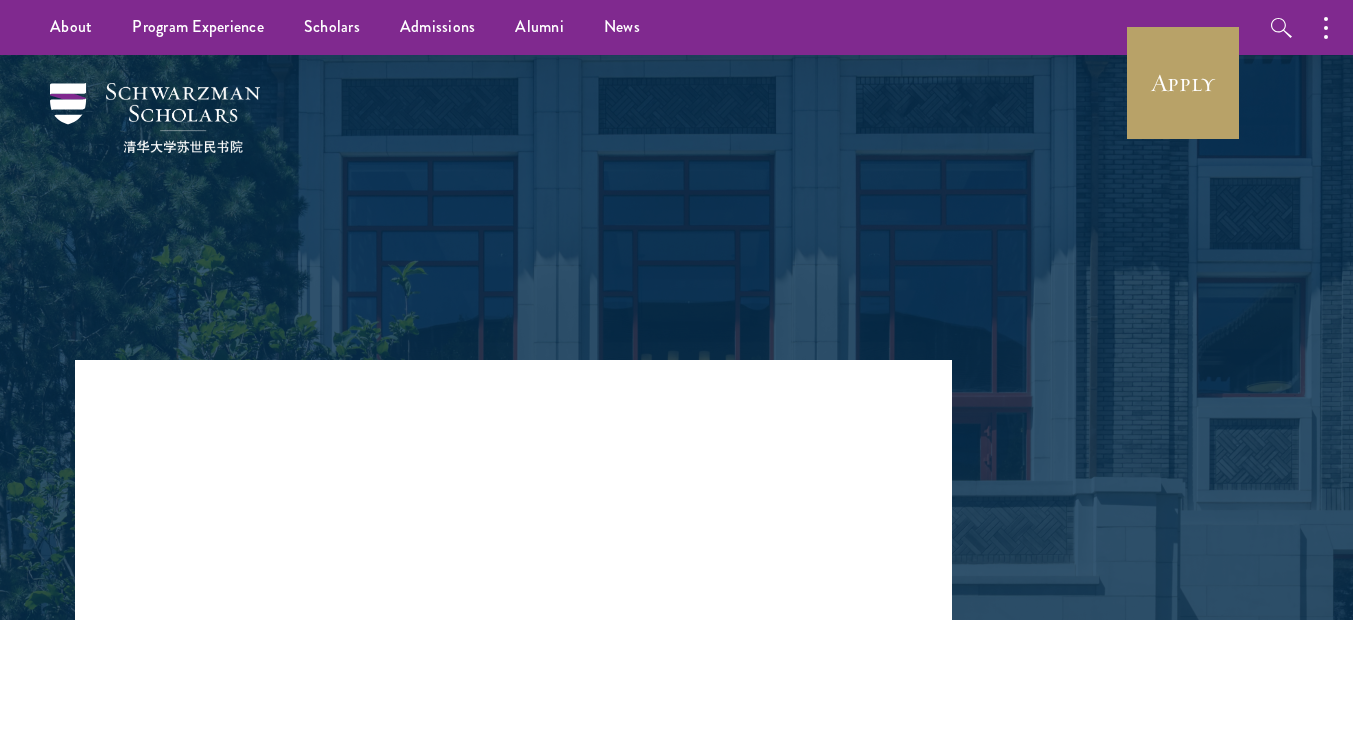 scroll, scrollTop: 0, scrollLeft: 0, axis: both 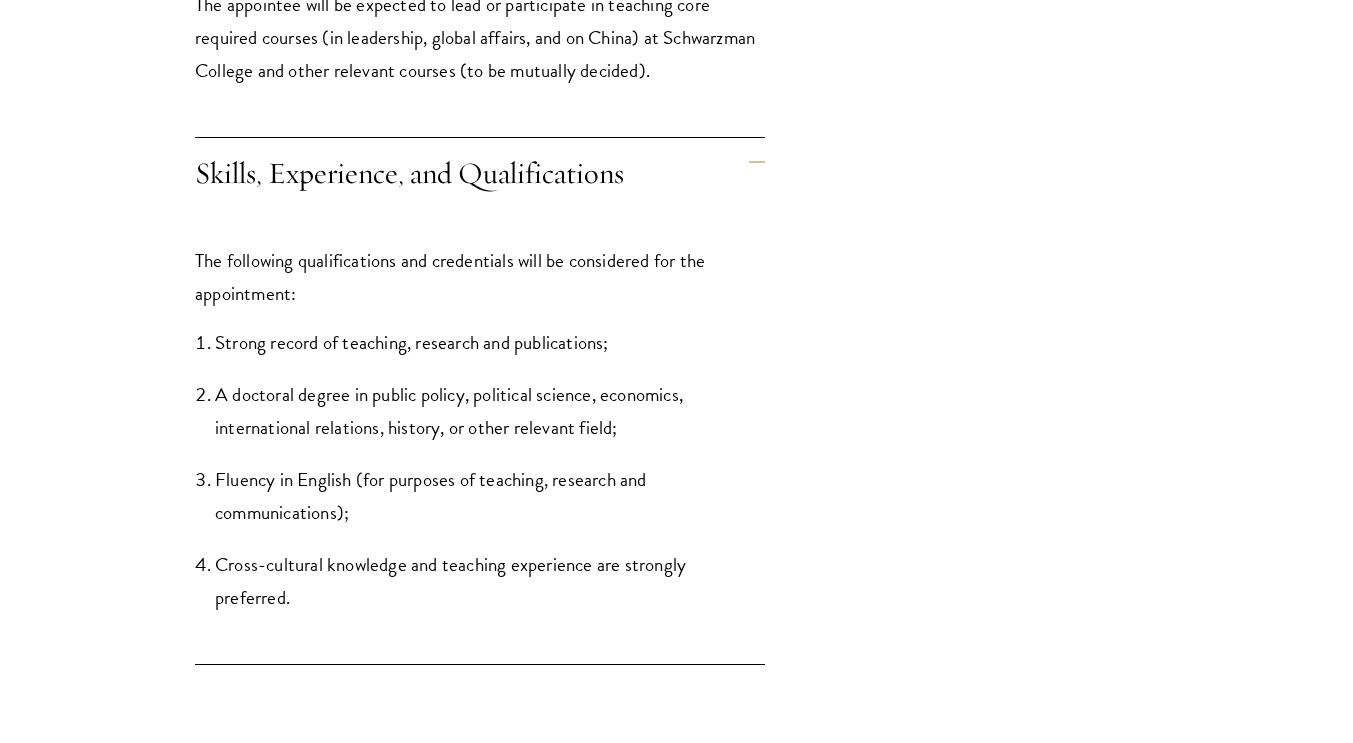 click on "Fluency in English (for purposes of teaching, research and communications);" at bounding box center (490, 496) 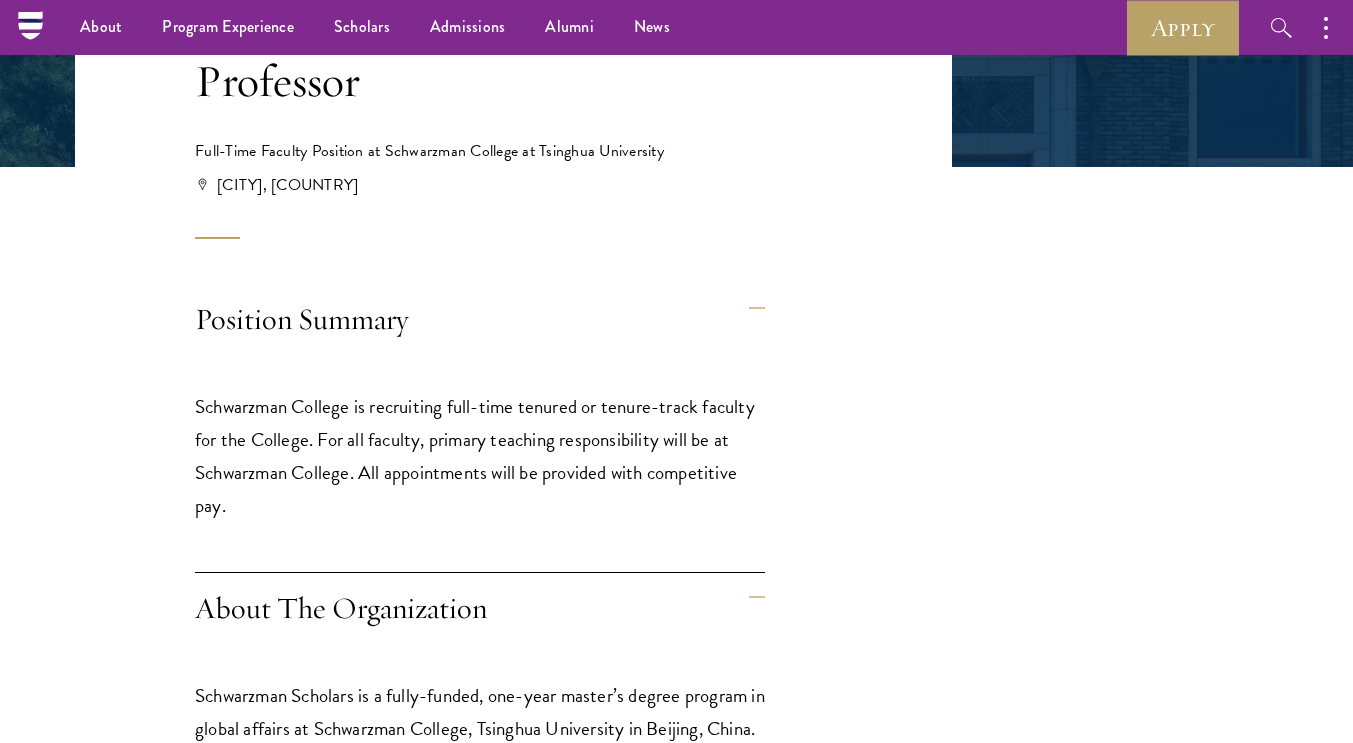 scroll, scrollTop: 0, scrollLeft: 0, axis: both 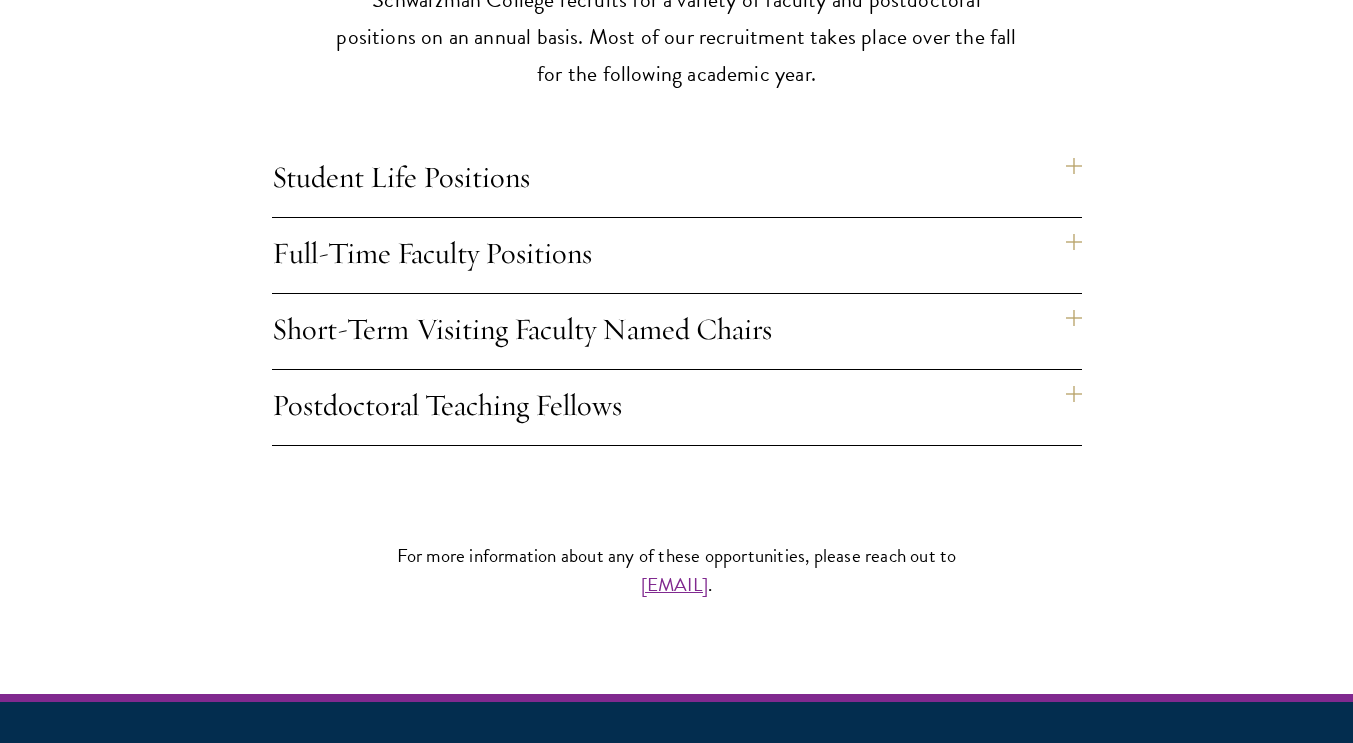 click on "Short-Term Visiting Faculty Named Chairs" at bounding box center (677, 331) 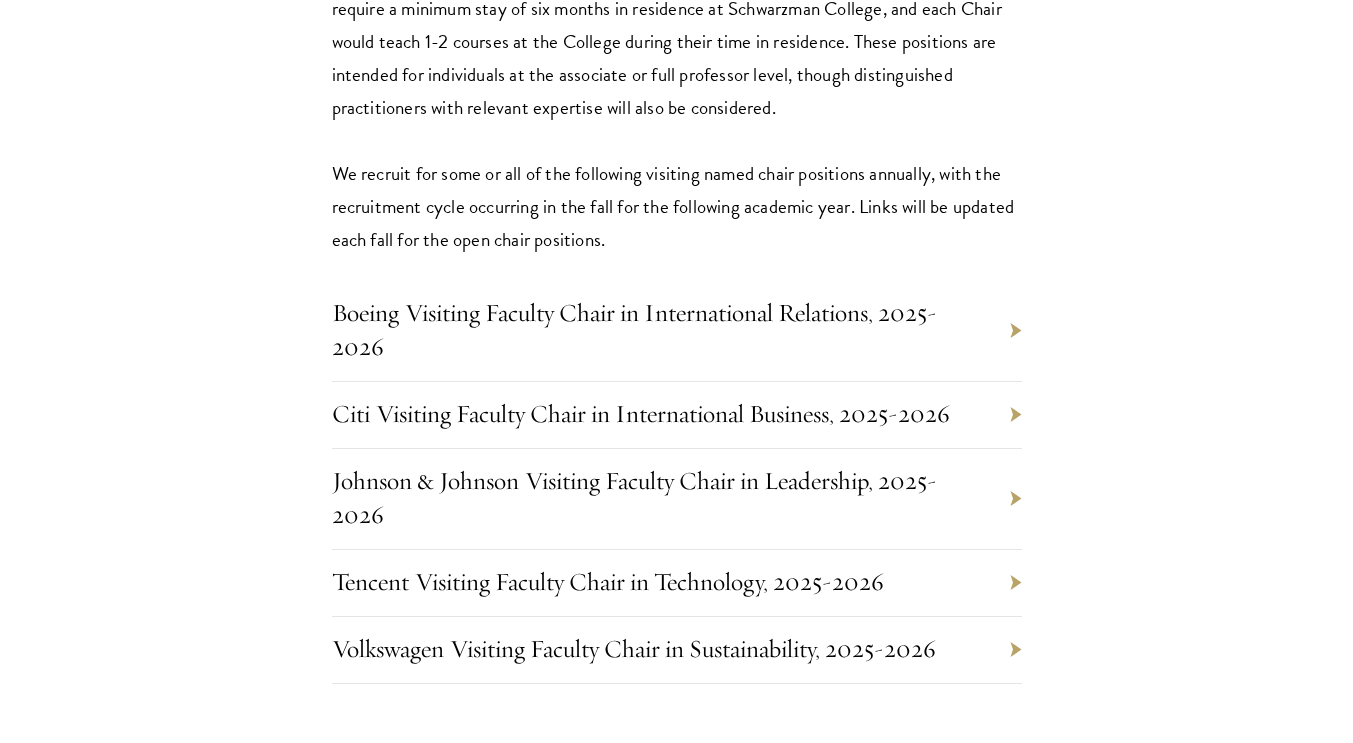 scroll, scrollTop: 2123, scrollLeft: 0, axis: vertical 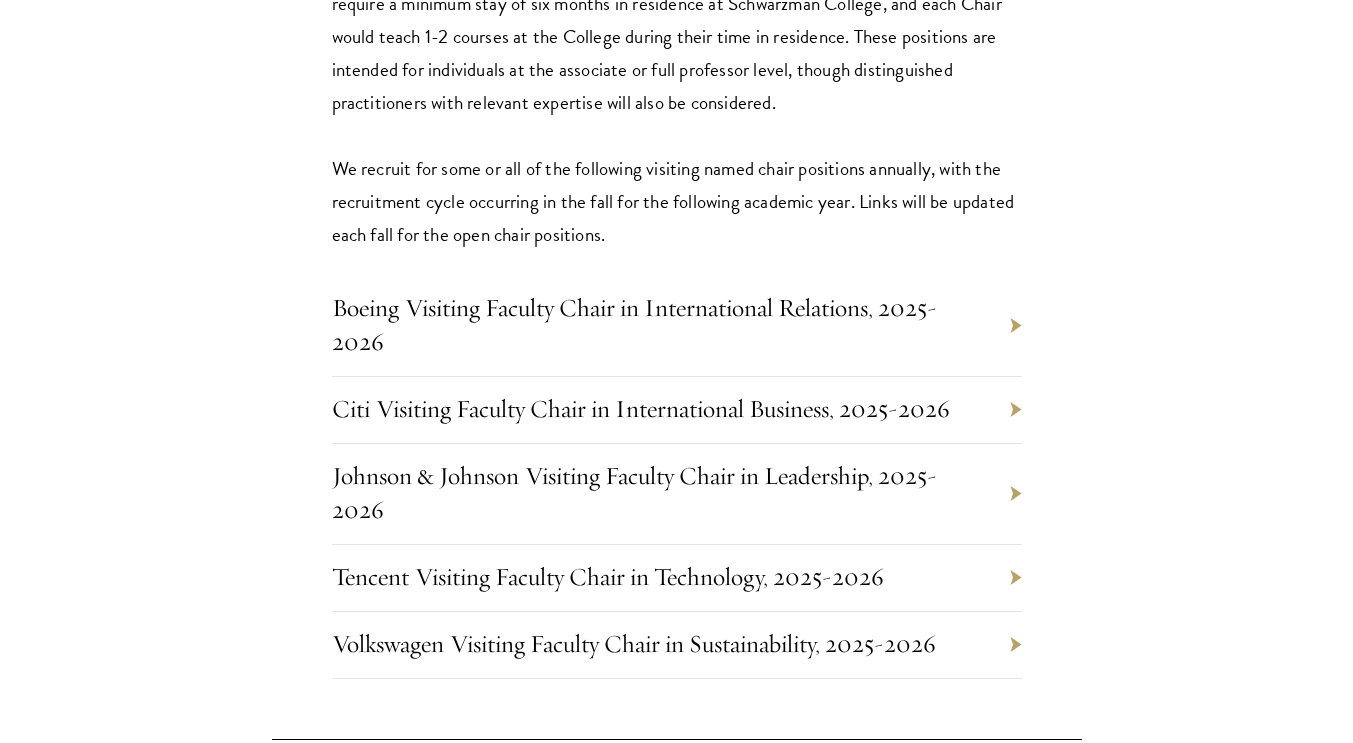click on "Tencent Visiting Faculty Chair in Technology, 2025-2026" at bounding box center [677, 578] 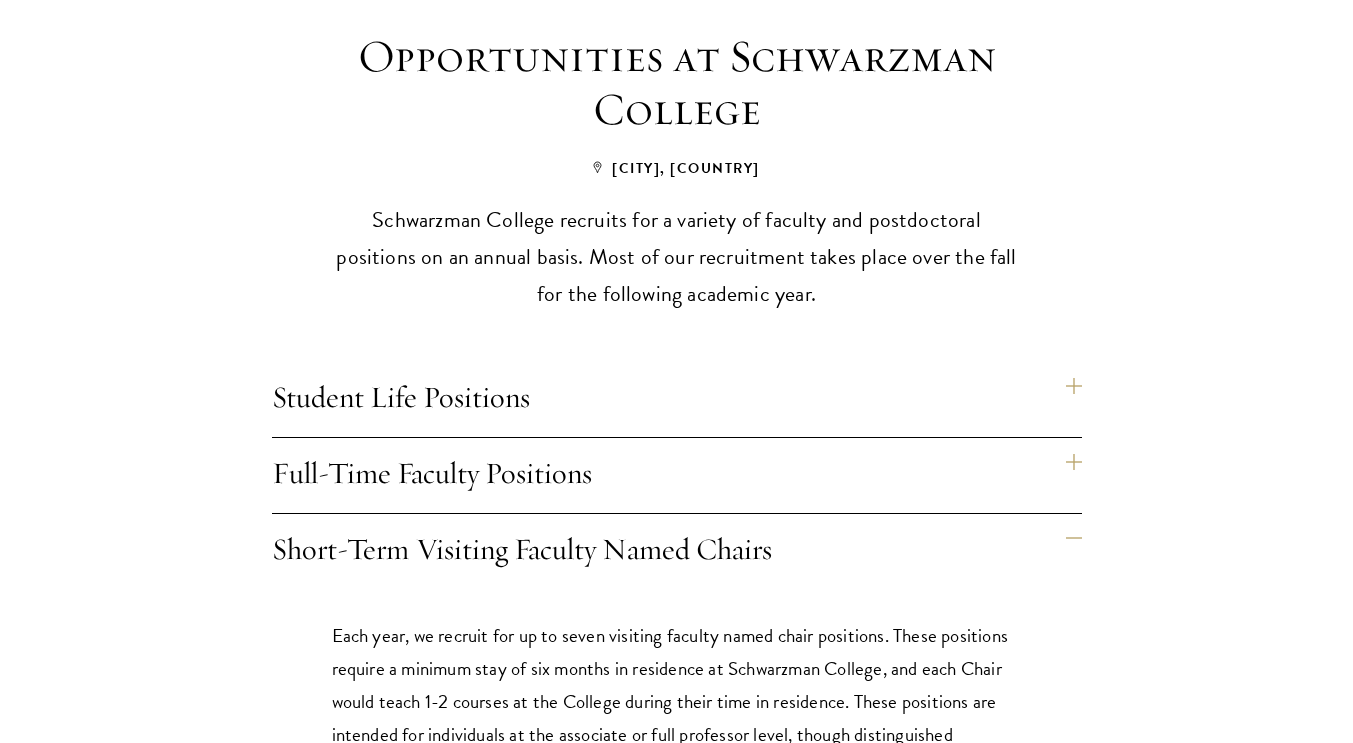 scroll, scrollTop: 1465, scrollLeft: 0, axis: vertical 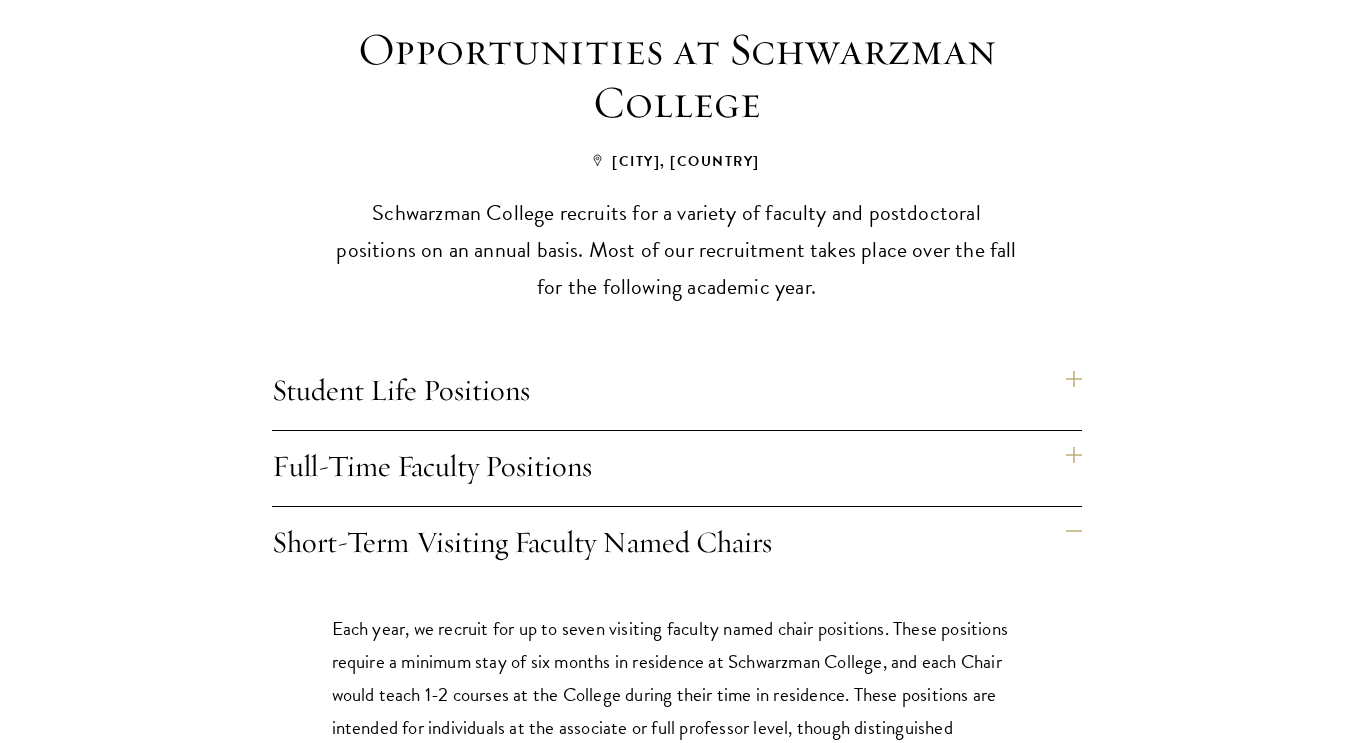 click on "Student Life Positions" at bounding box center (677, 392) 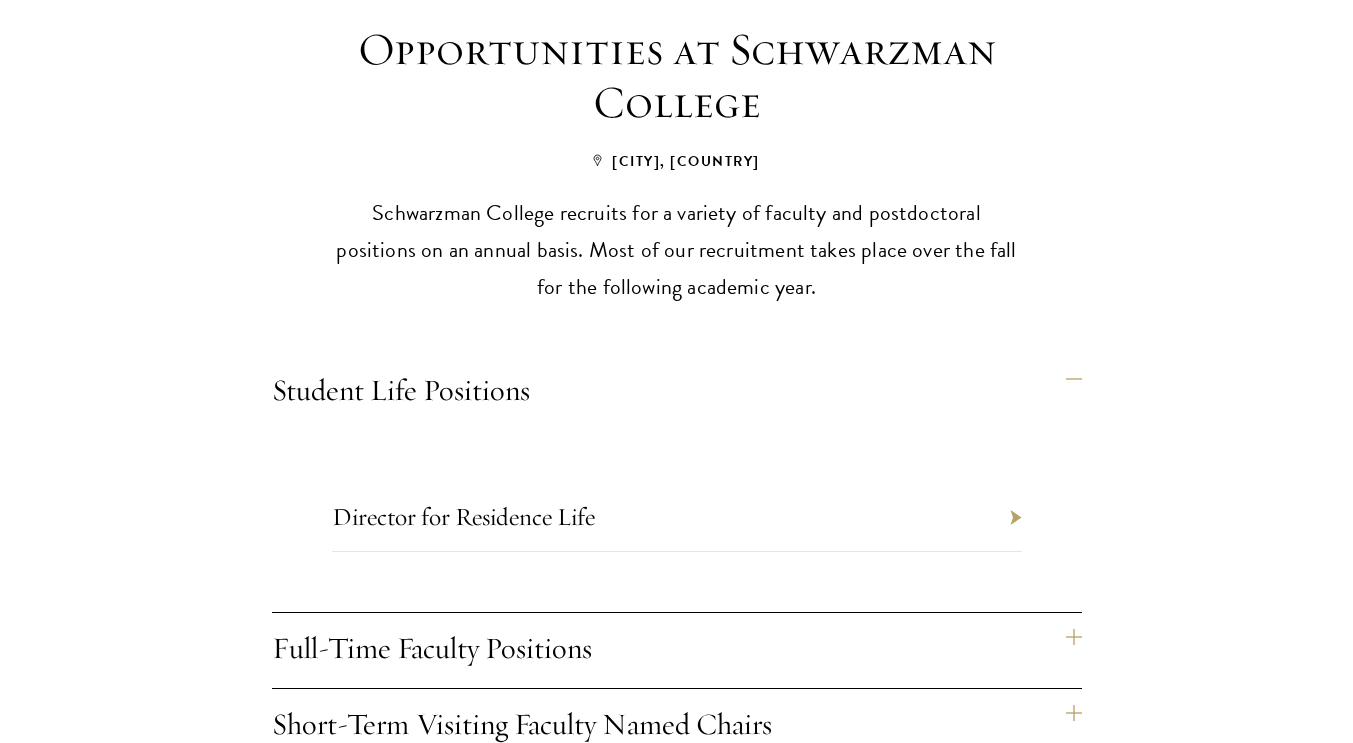 click on "Director for Residence Life" at bounding box center [677, 518] 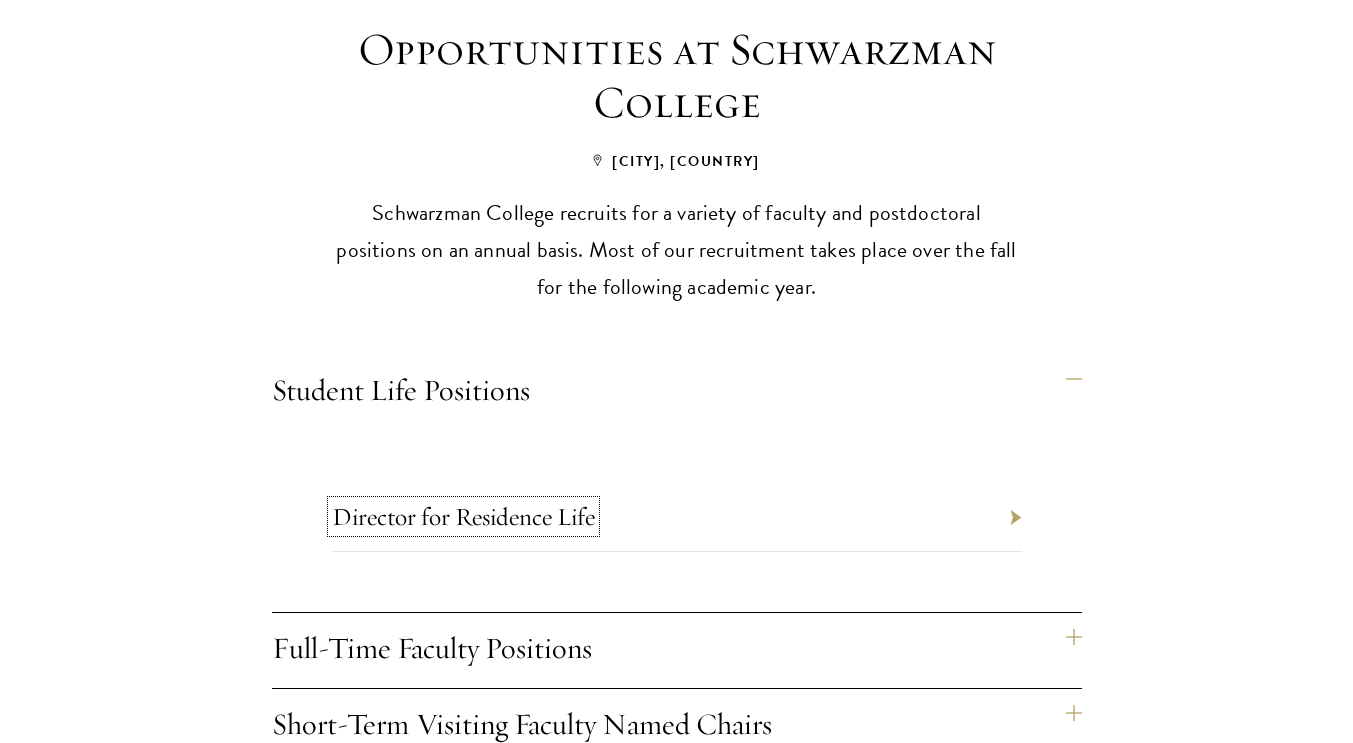 click on "Director for Residence Life" at bounding box center (463, 516) 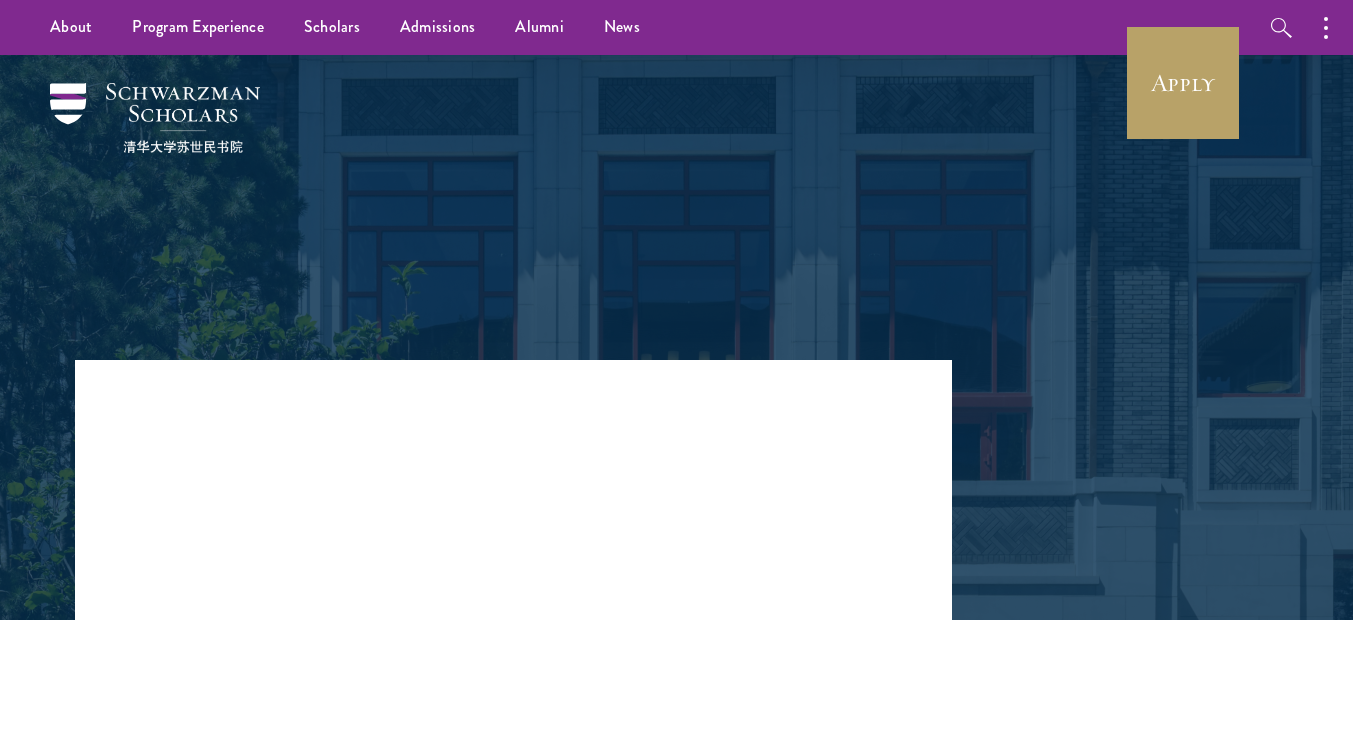 scroll, scrollTop: 0, scrollLeft: 0, axis: both 